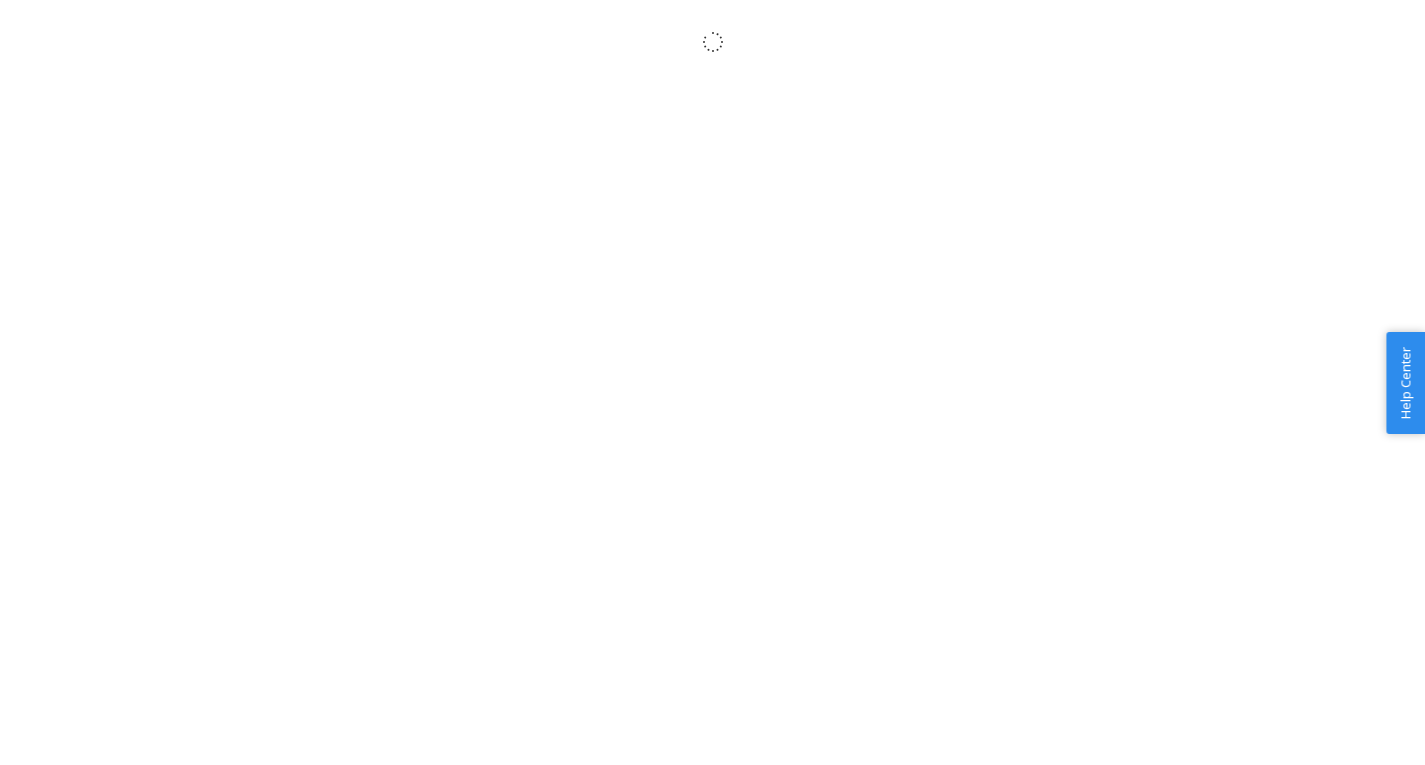 scroll, scrollTop: 0, scrollLeft: 0, axis: both 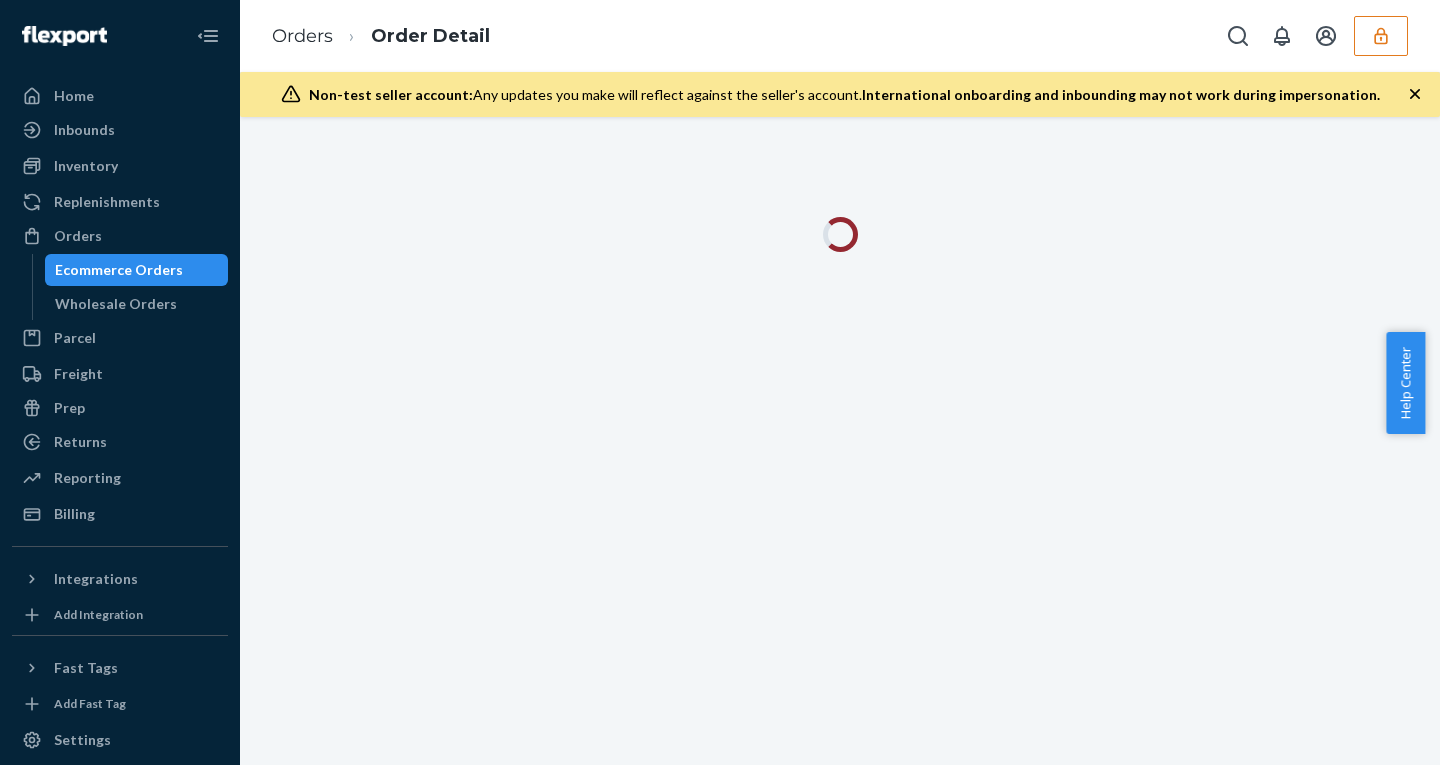 click 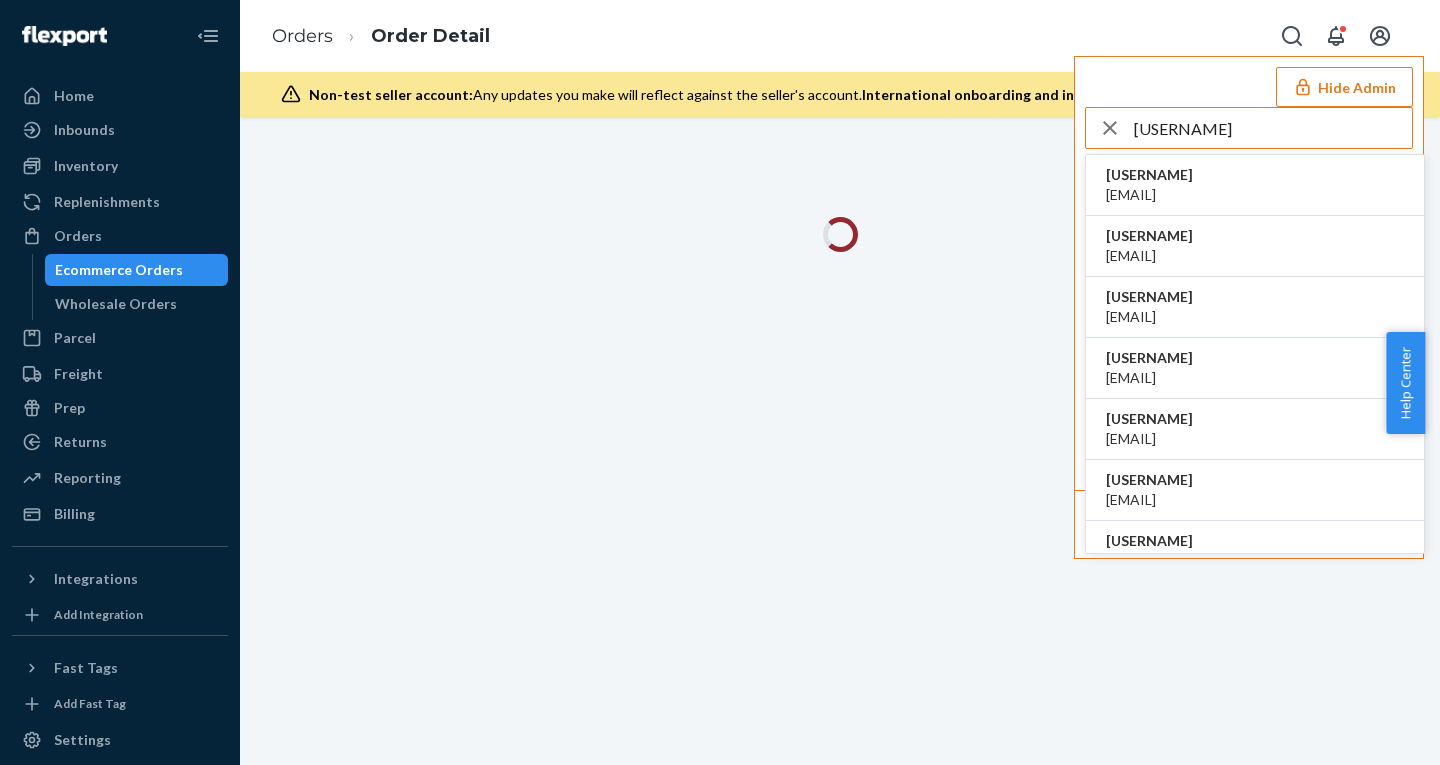 type on "jeffhcaperobbincom" 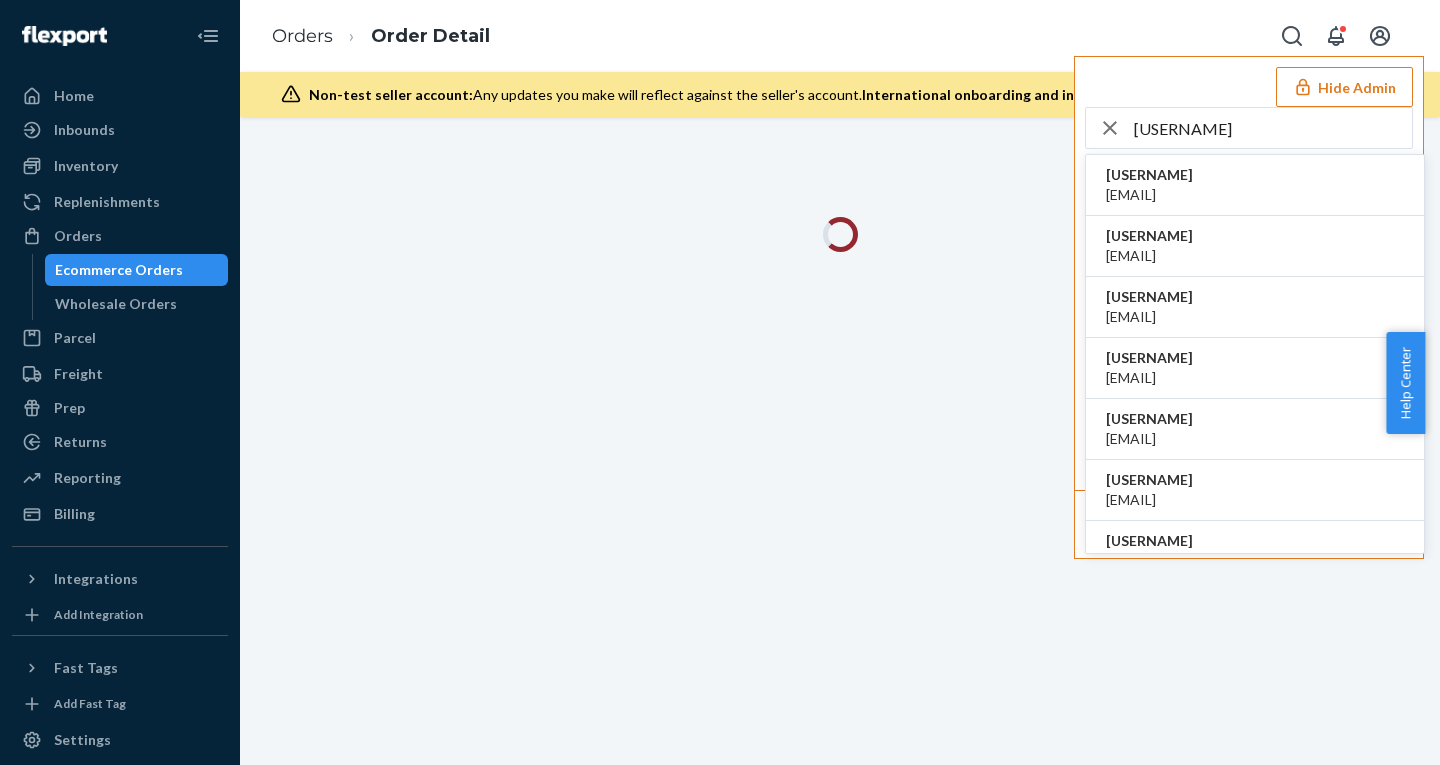 click on "jeffhcaperobbincom" at bounding box center (1149, 175) 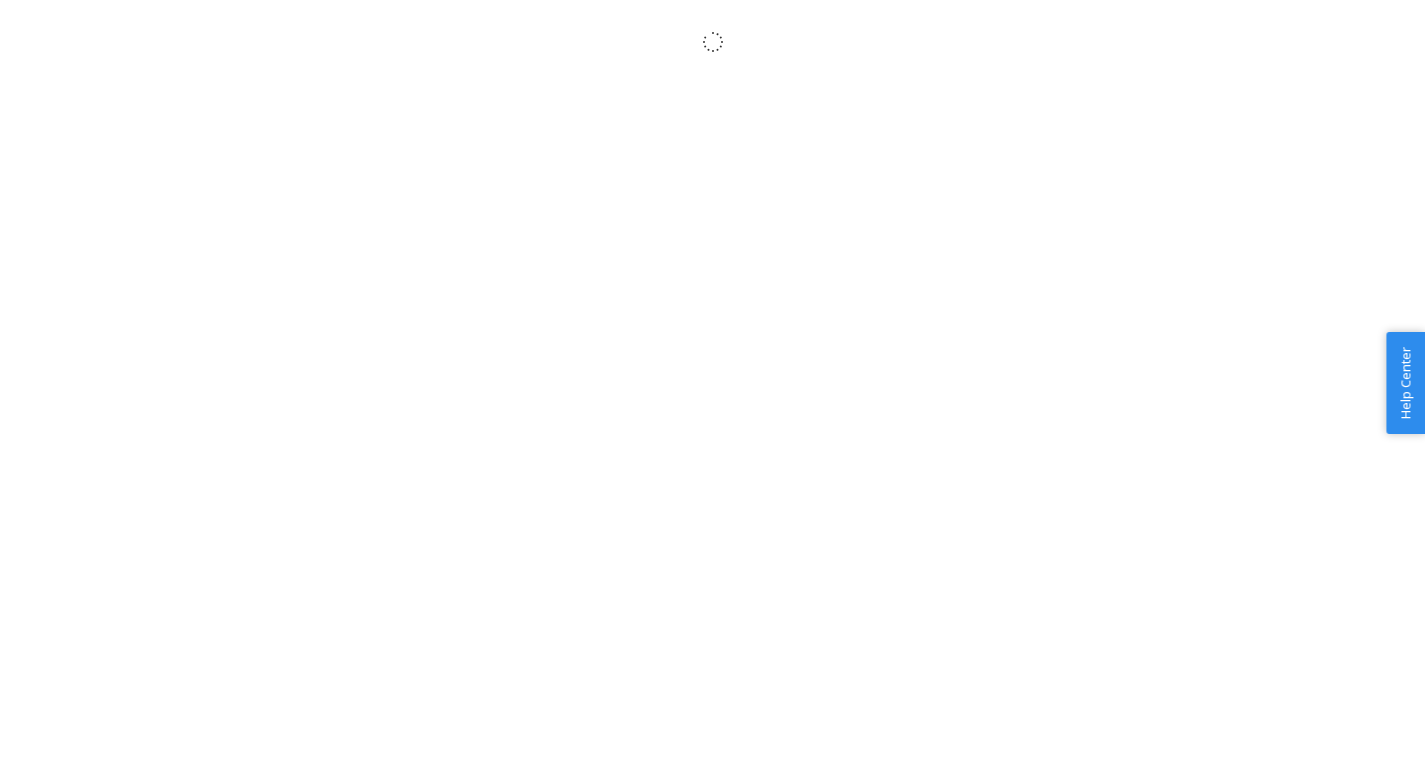 scroll, scrollTop: 0, scrollLeft: 0, axis: both 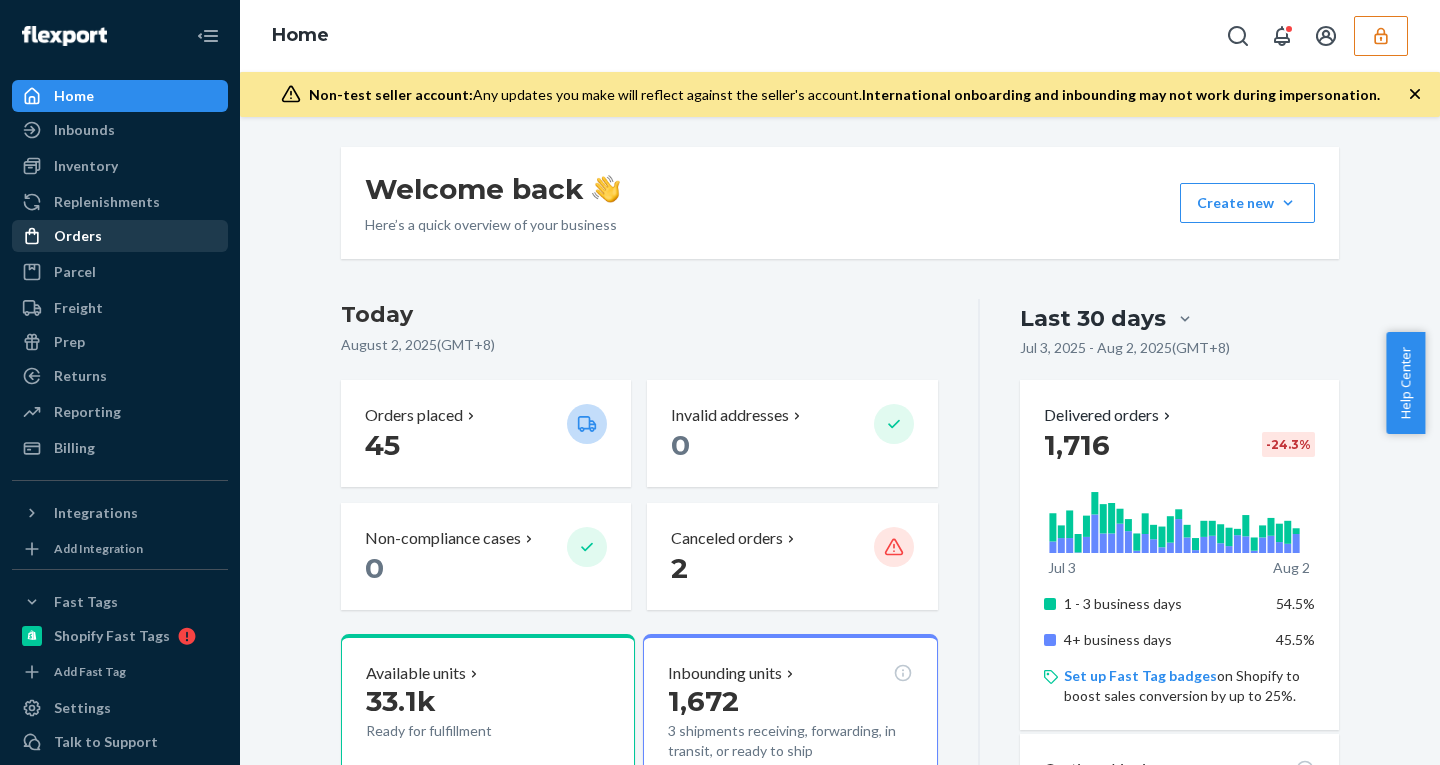 click on "Orders" at bounding box center [120, 236] 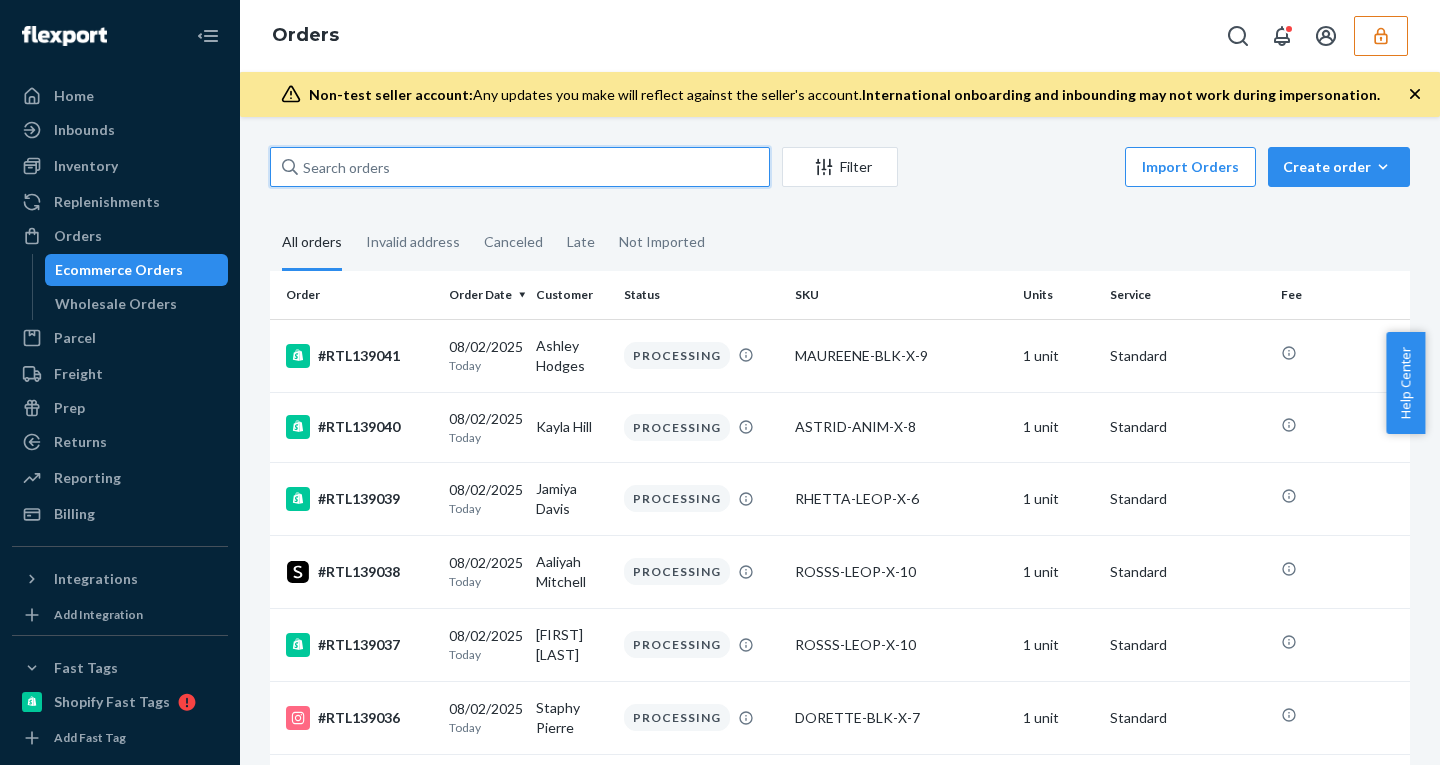click at bounding box center [520, 167] 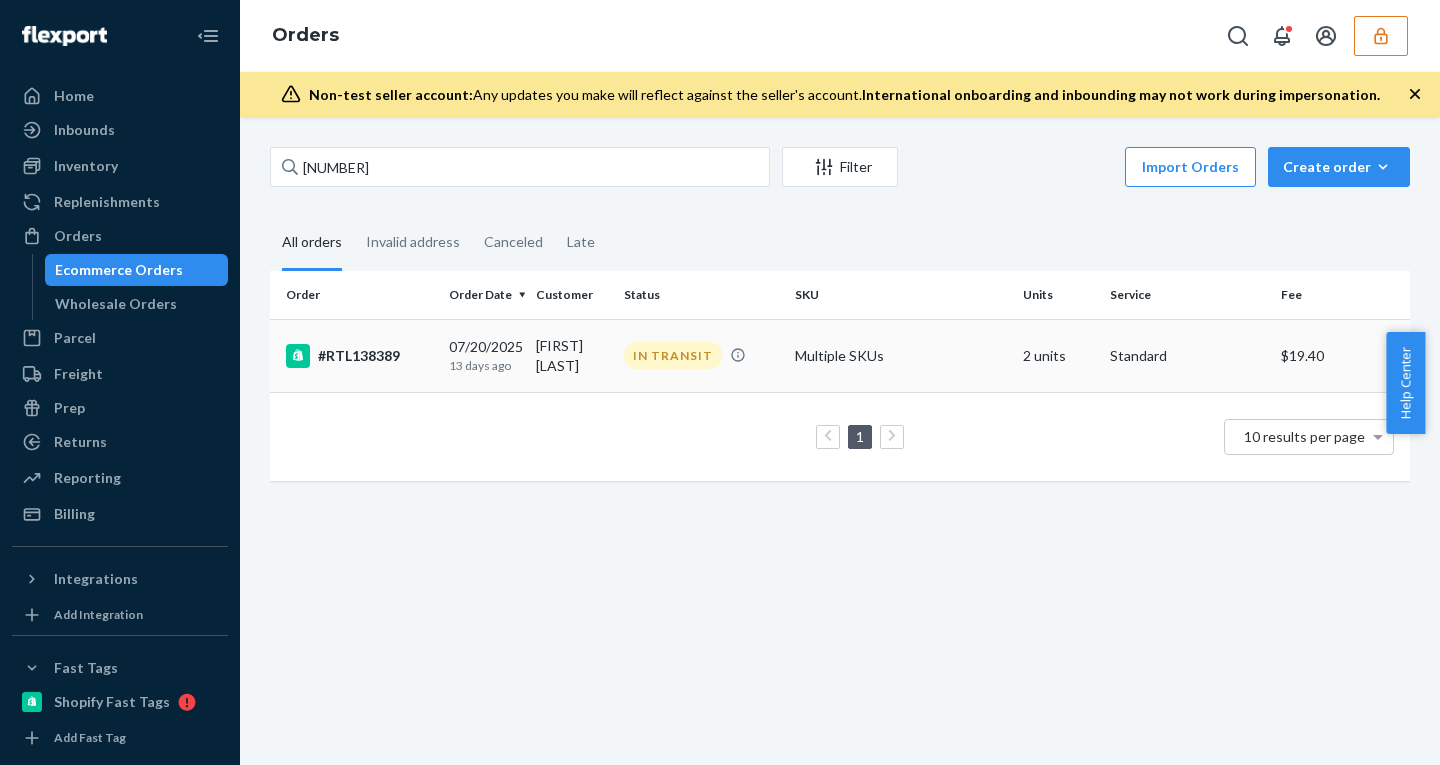 click on "Felicia Fountain" at bounding box center (571, 355) 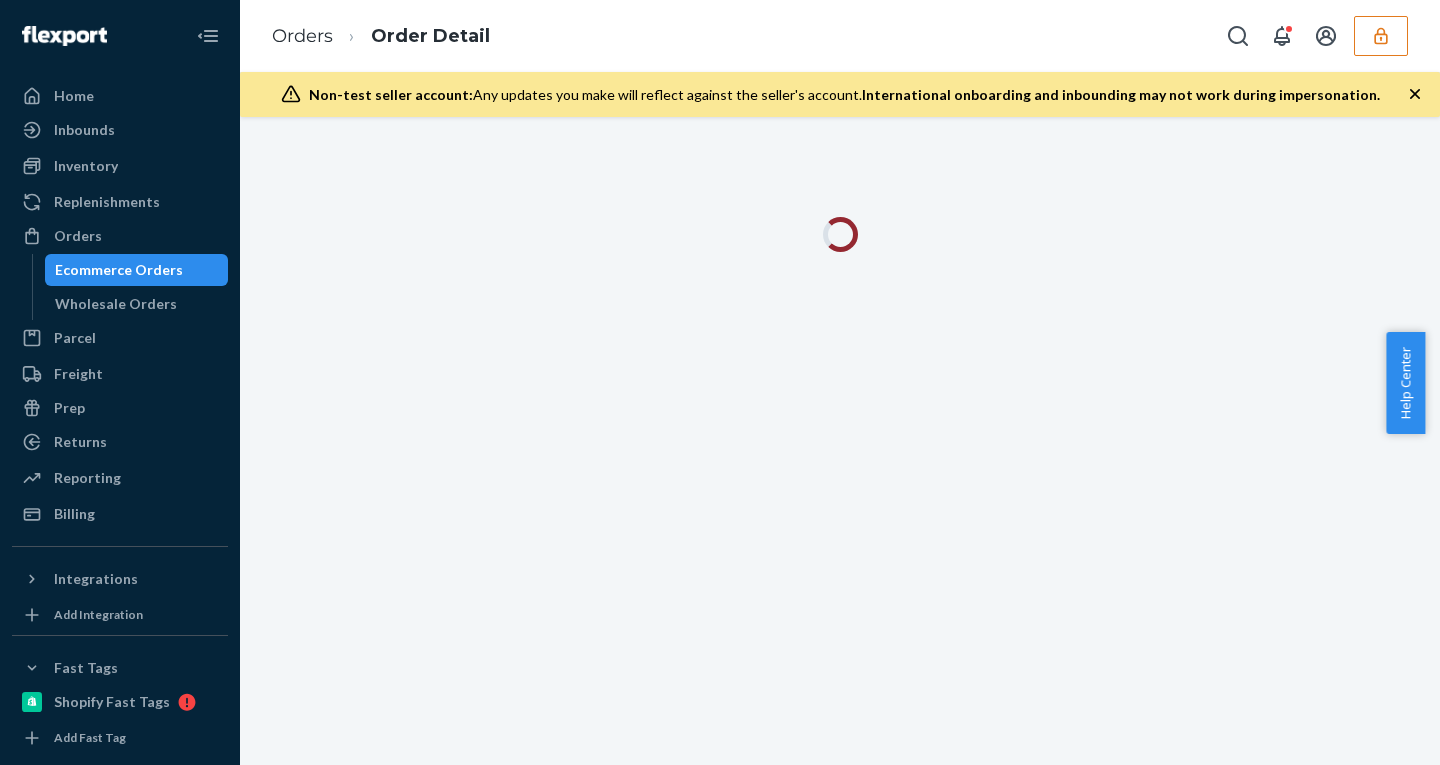 click 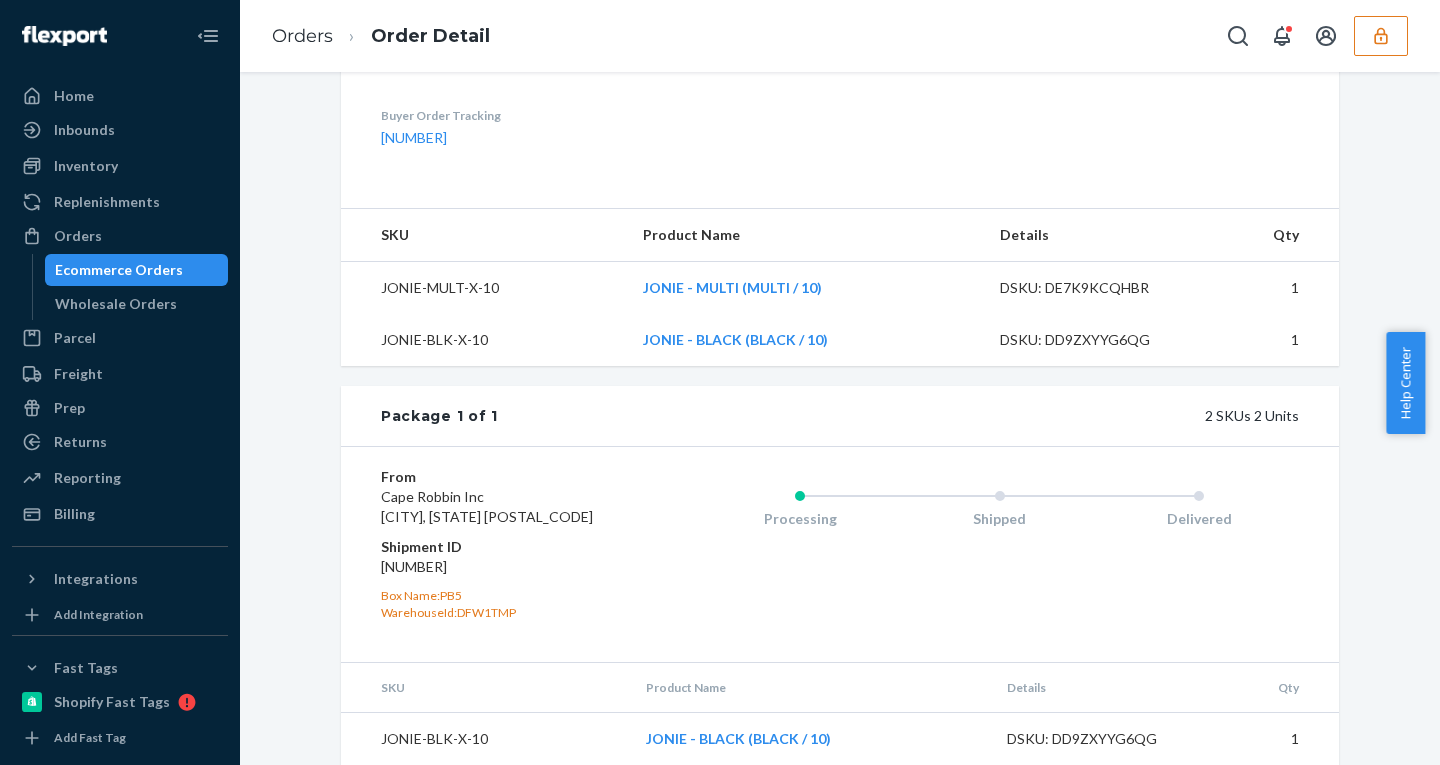 scroll, scrollTop: 0, scrollLeft: 0, axis: both 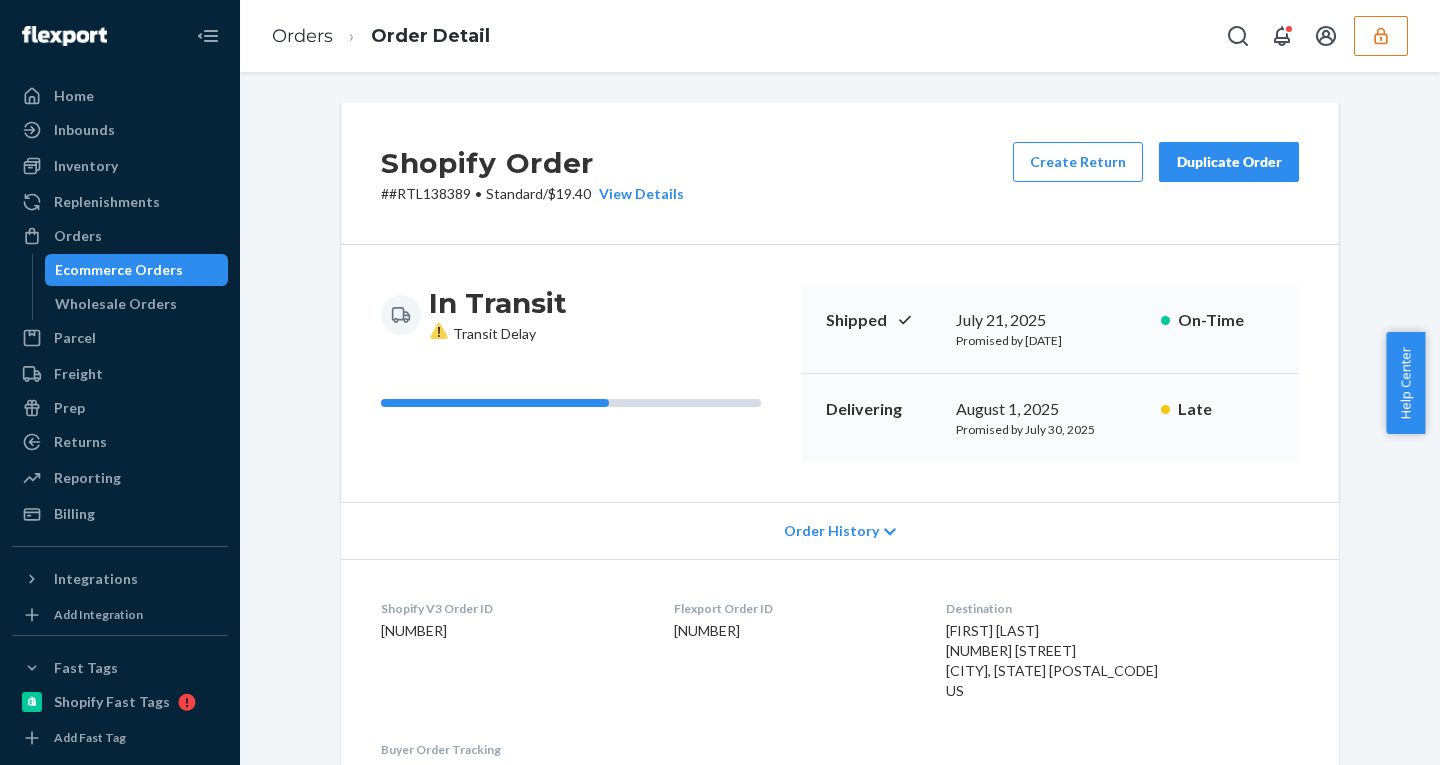 click on "Order History" at bounding box center (831, 531) 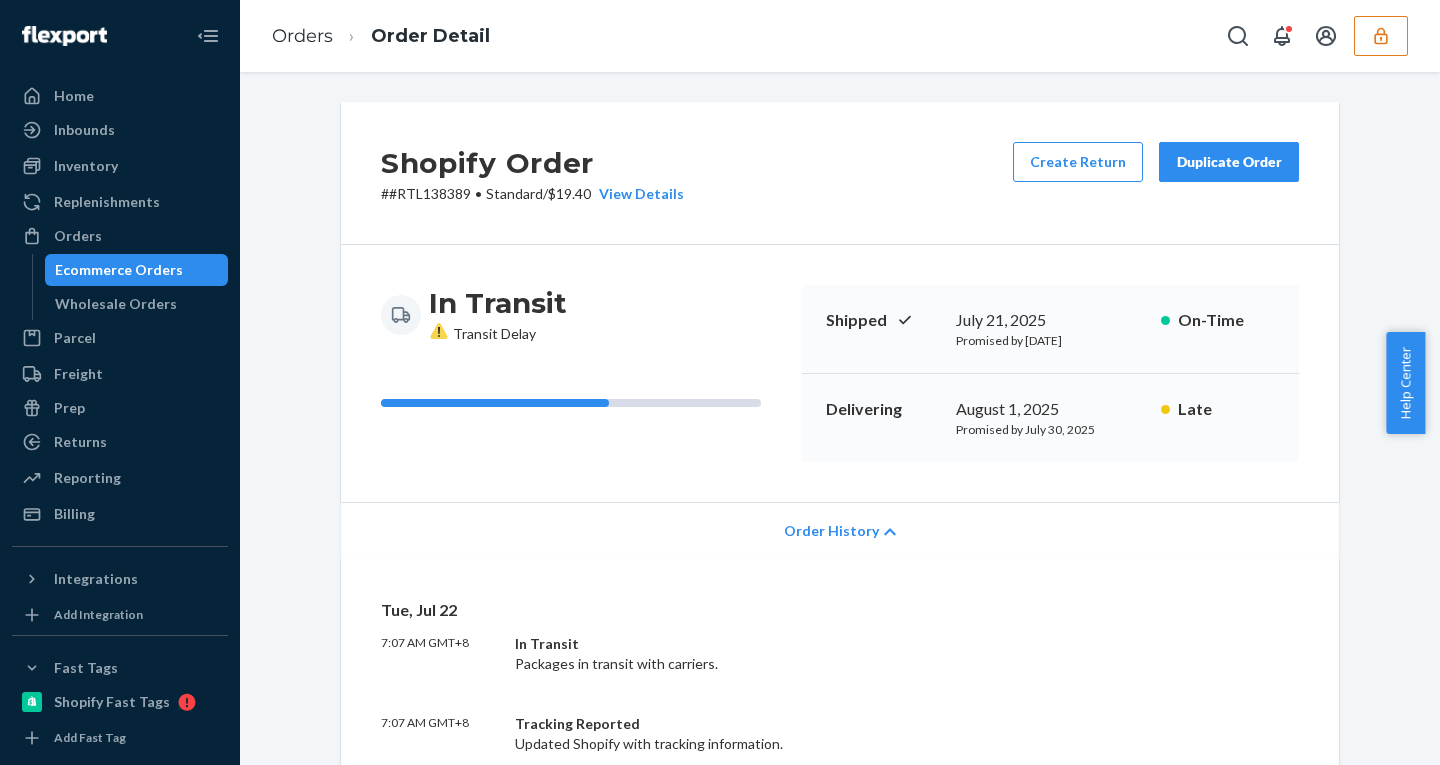 click on "Order History" at bounding box center (831, 531) 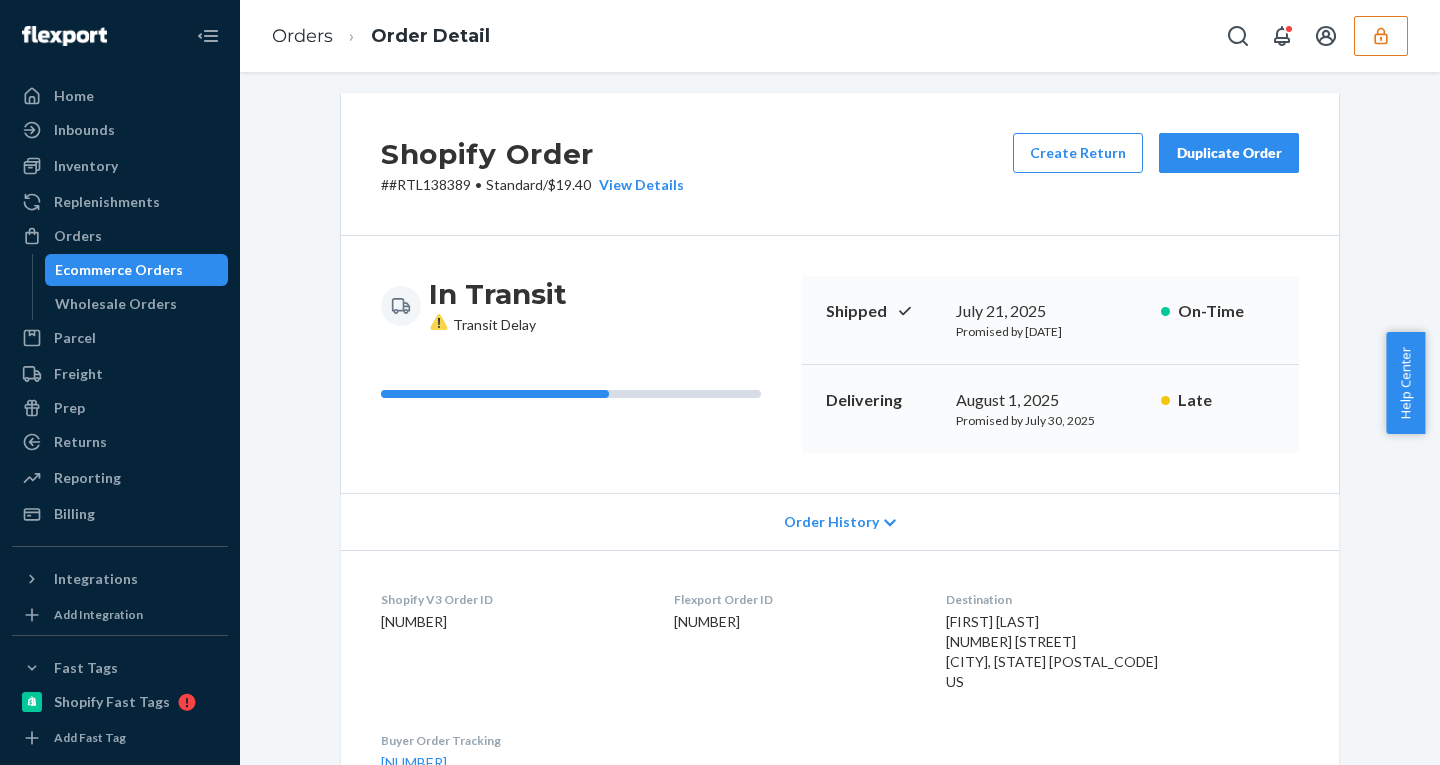scroll, scrollTop: 0, scrollLeft: 0, axis: both 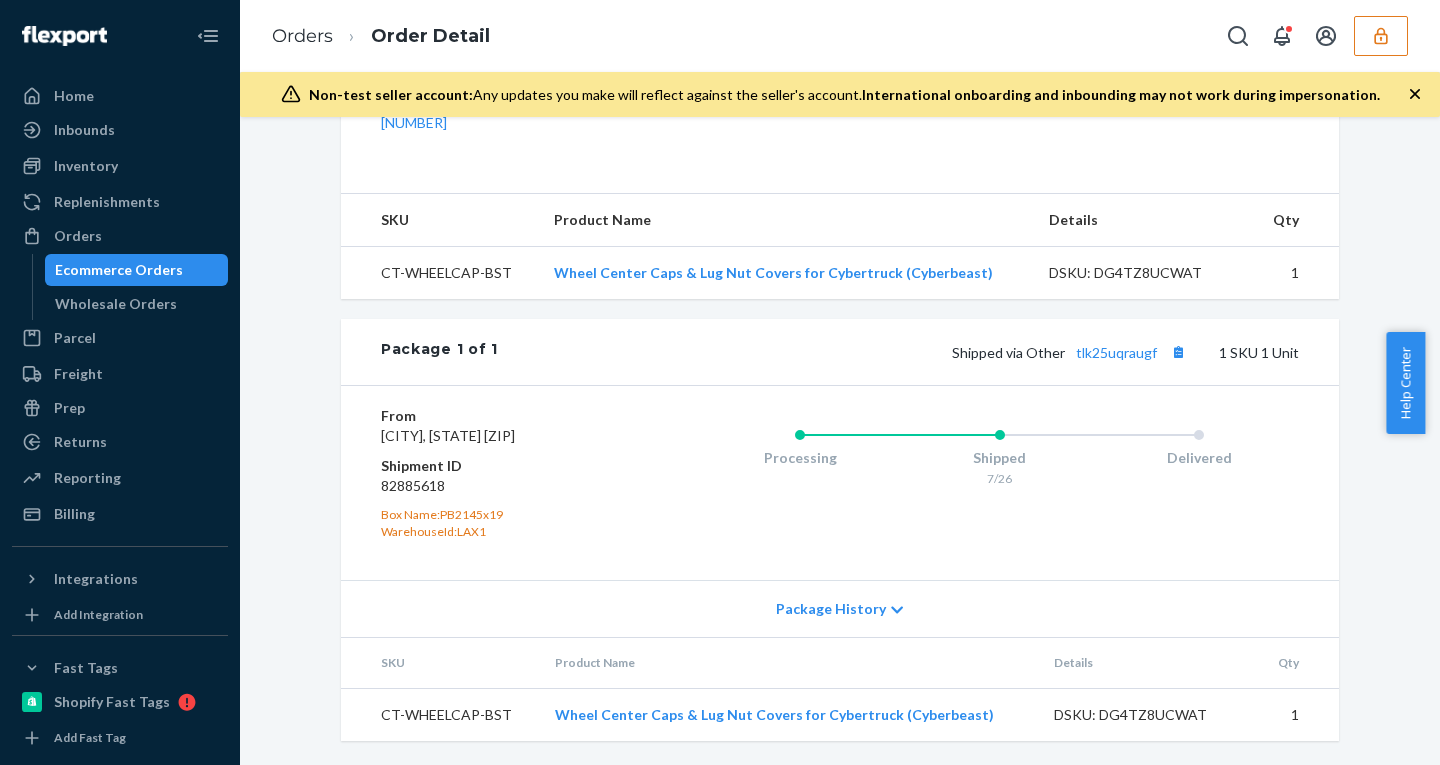 click on "Package History" at bounding box center [831, 609] 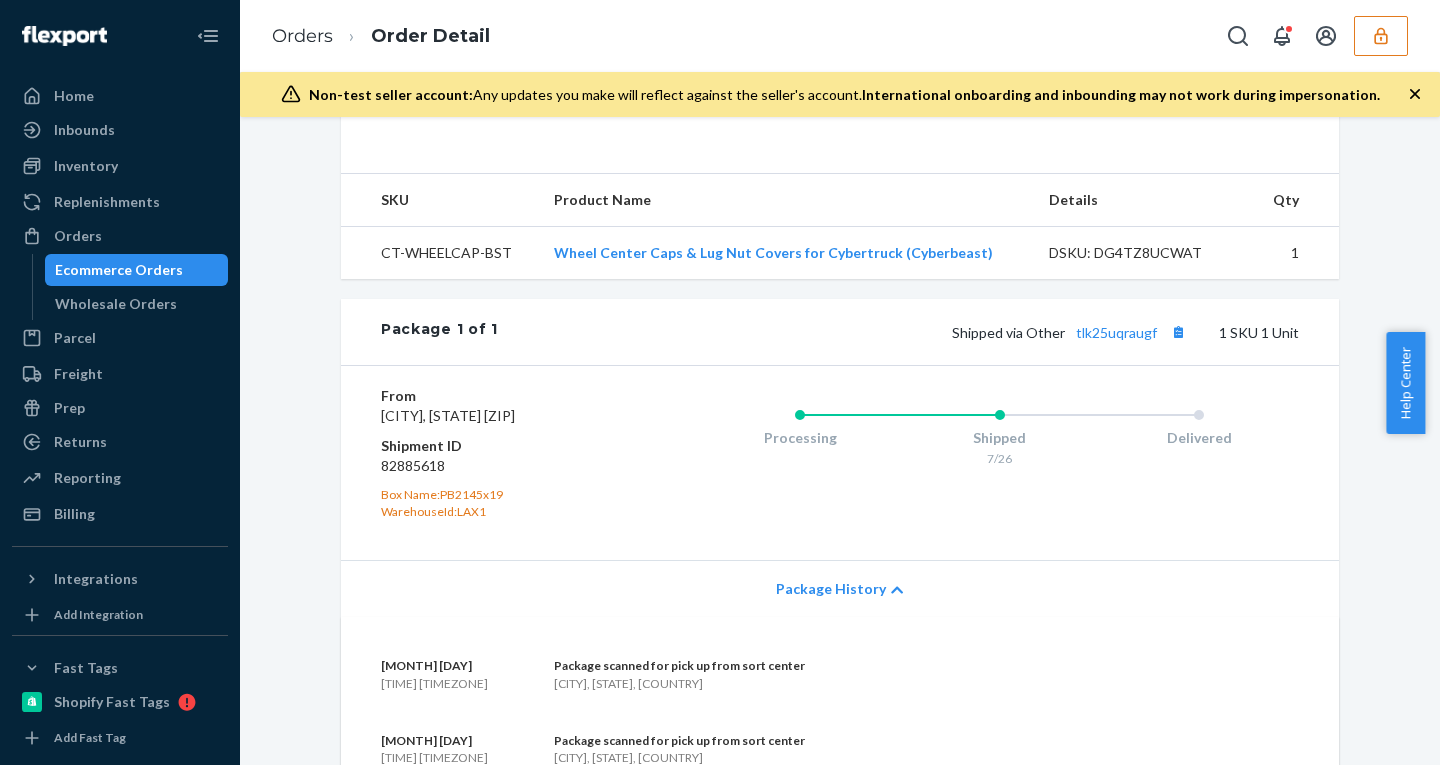 scroll, scrollTop: 990, scrollLeft: 0, axis: vertical 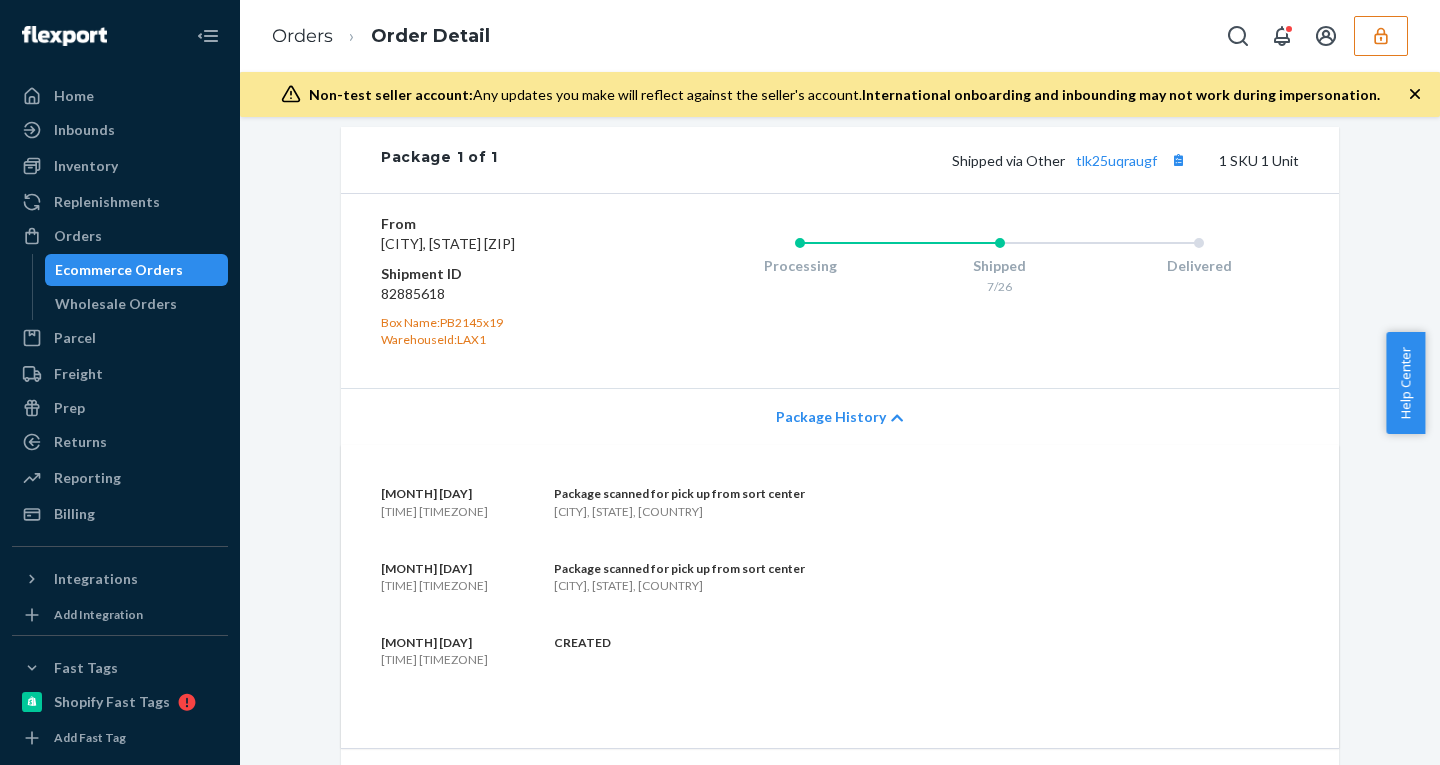 click on "82885618" at bounding box center [500, 294] 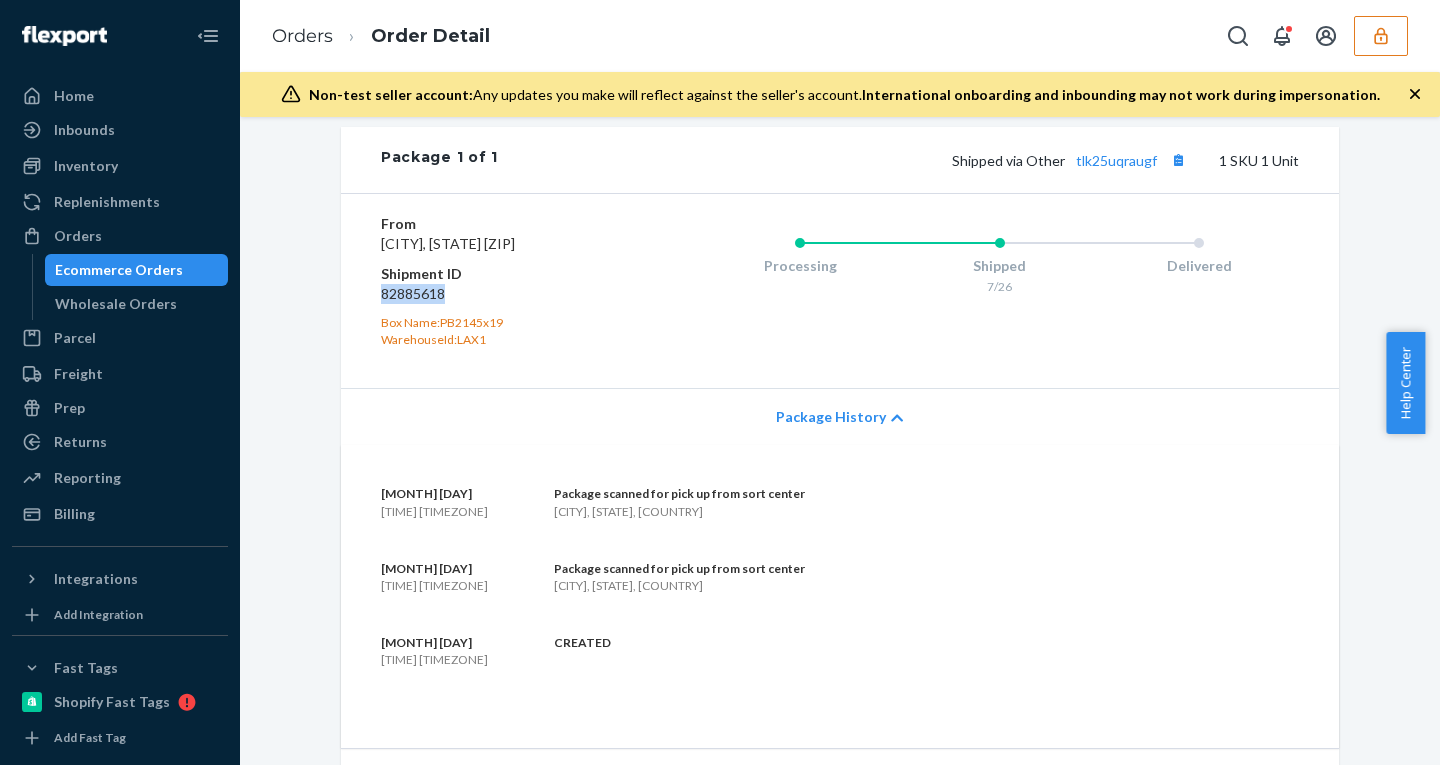 copy on "82885618" 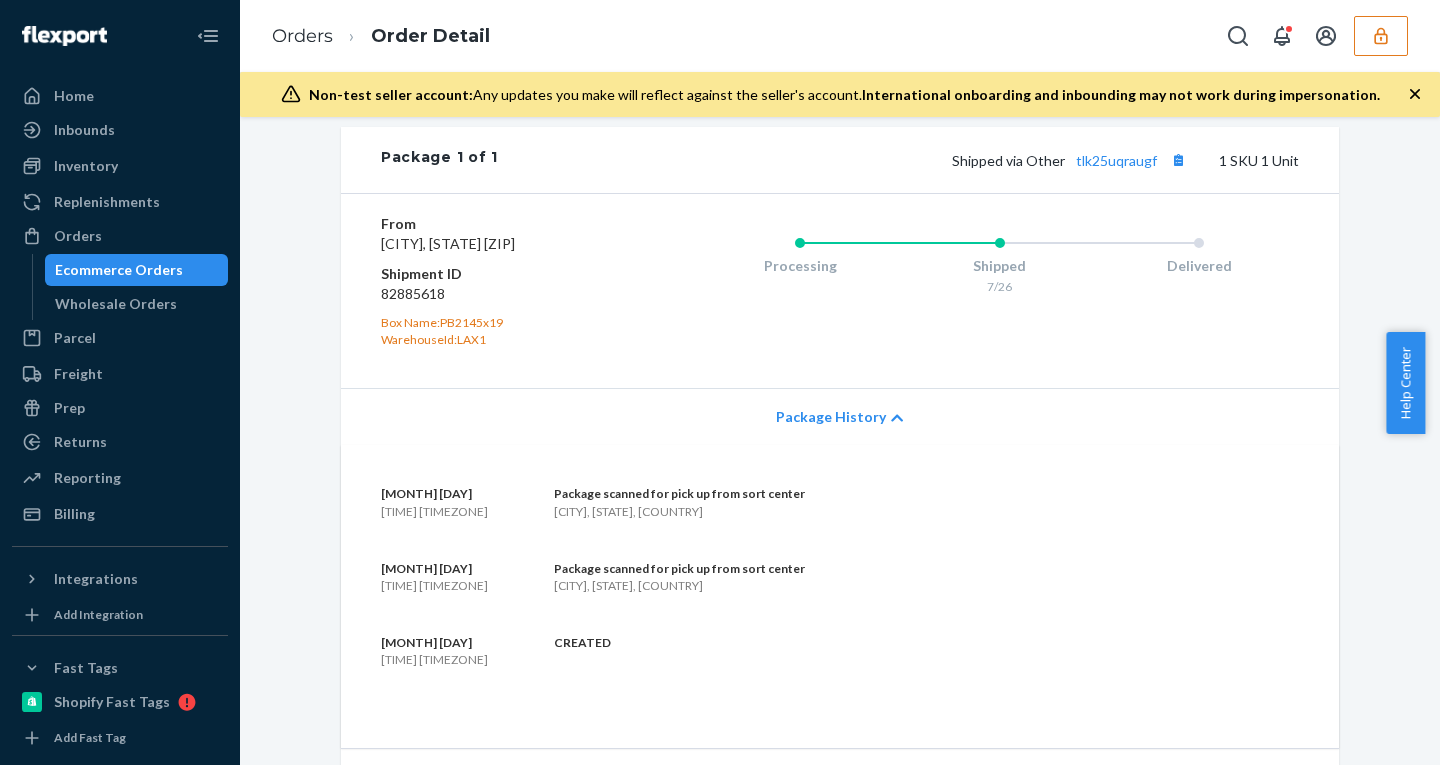 click on "Package History" at bounding box center (831, 417) 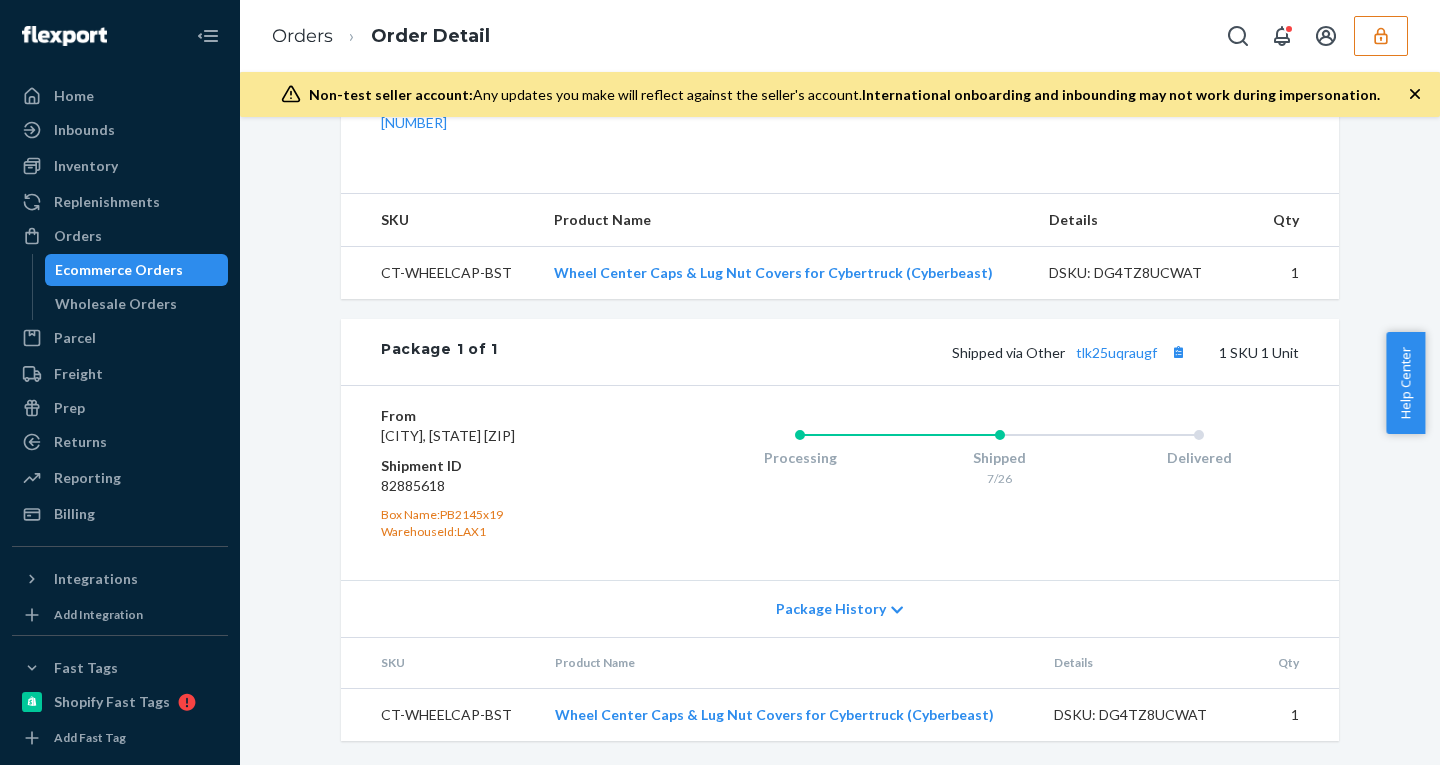 scroll, scrollTop: 0, scrollLeft: 0, axis: both 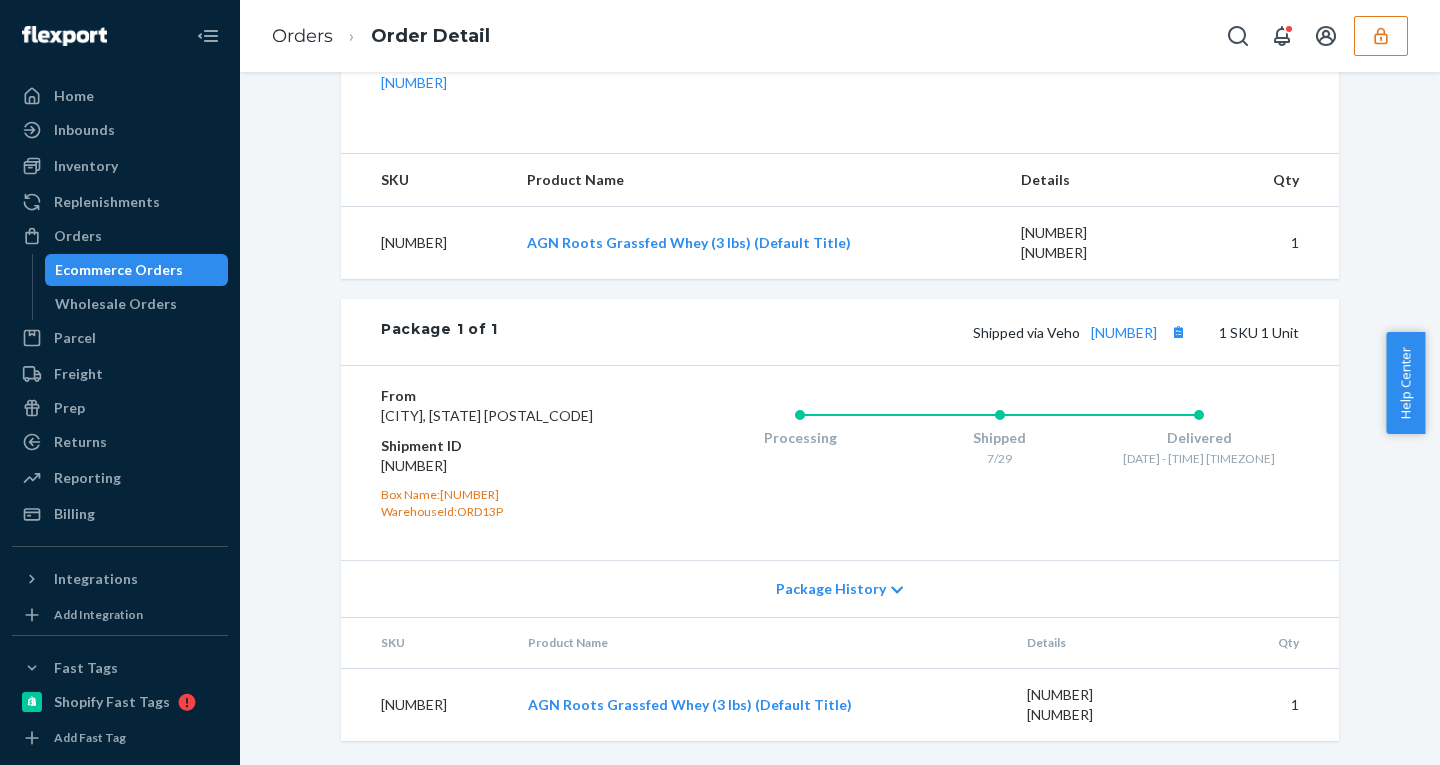 click on "[NUMBER]" at bounding box center (1115, 233) 